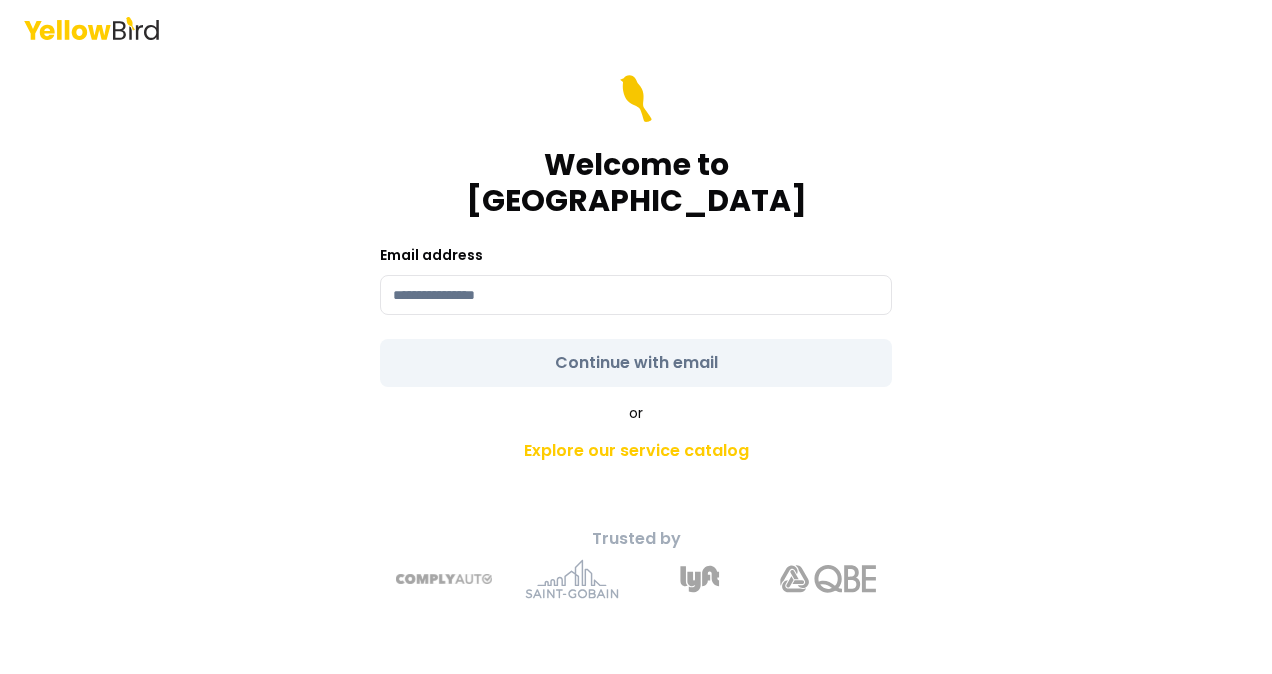 scroll, scrollTop: 0, scrollLeft: 0, axis: both 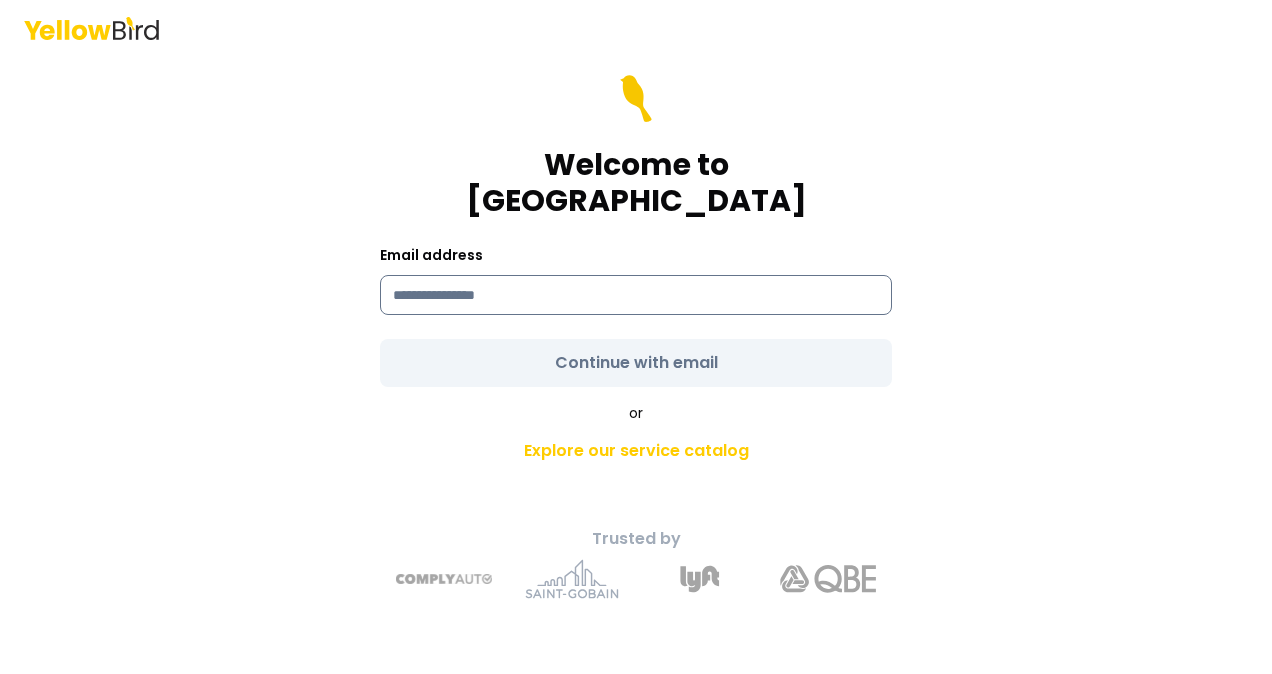 click at bounding box center [636, 295] 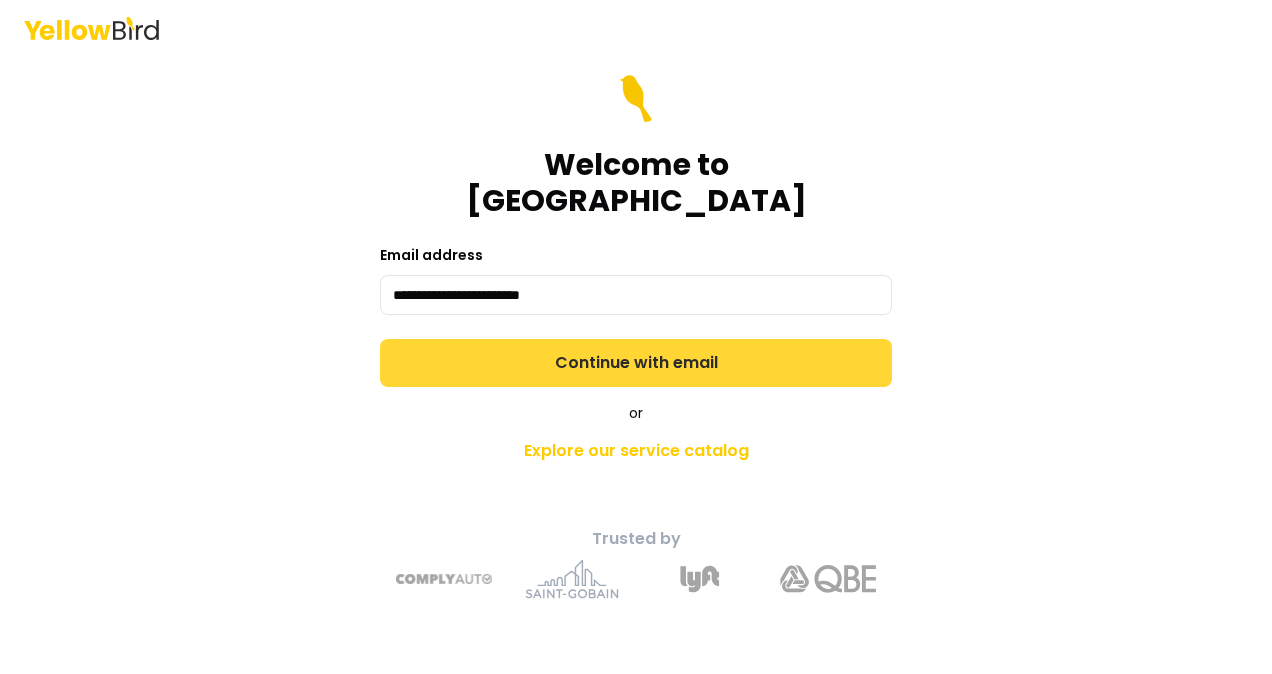 click on "Continue with email" at bounding box center (636, 363) 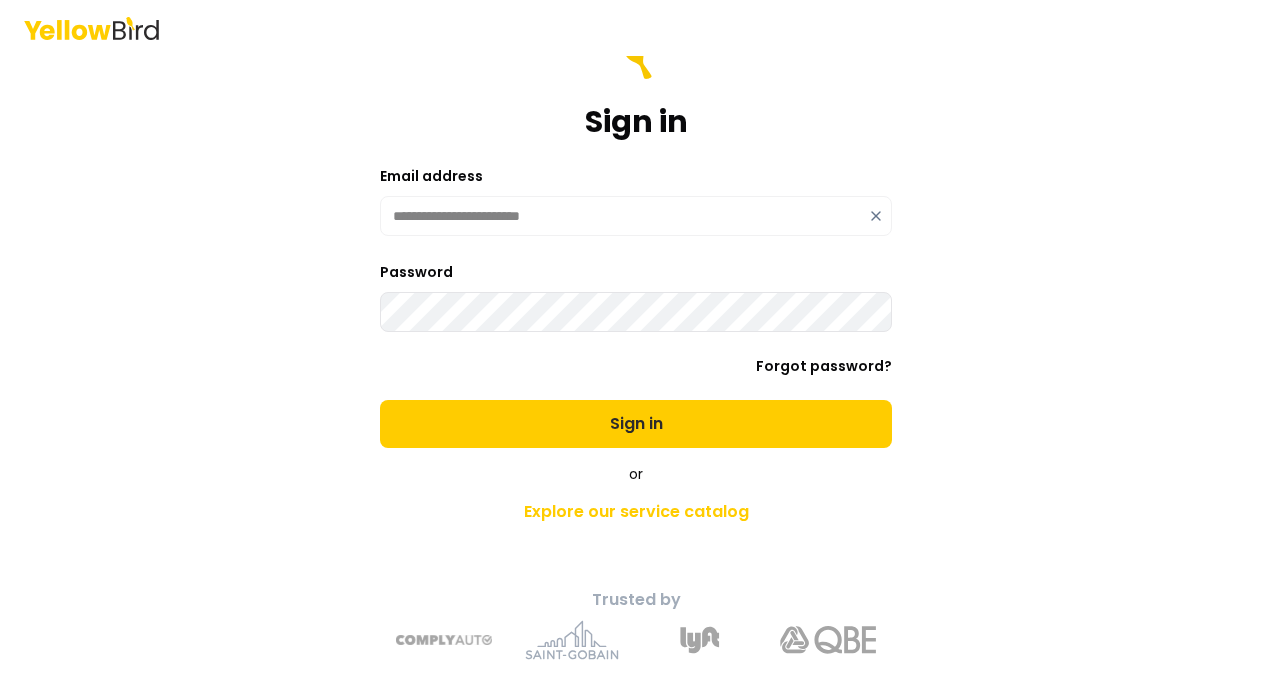 click on "Sign in" at bounding box center (636, 424) 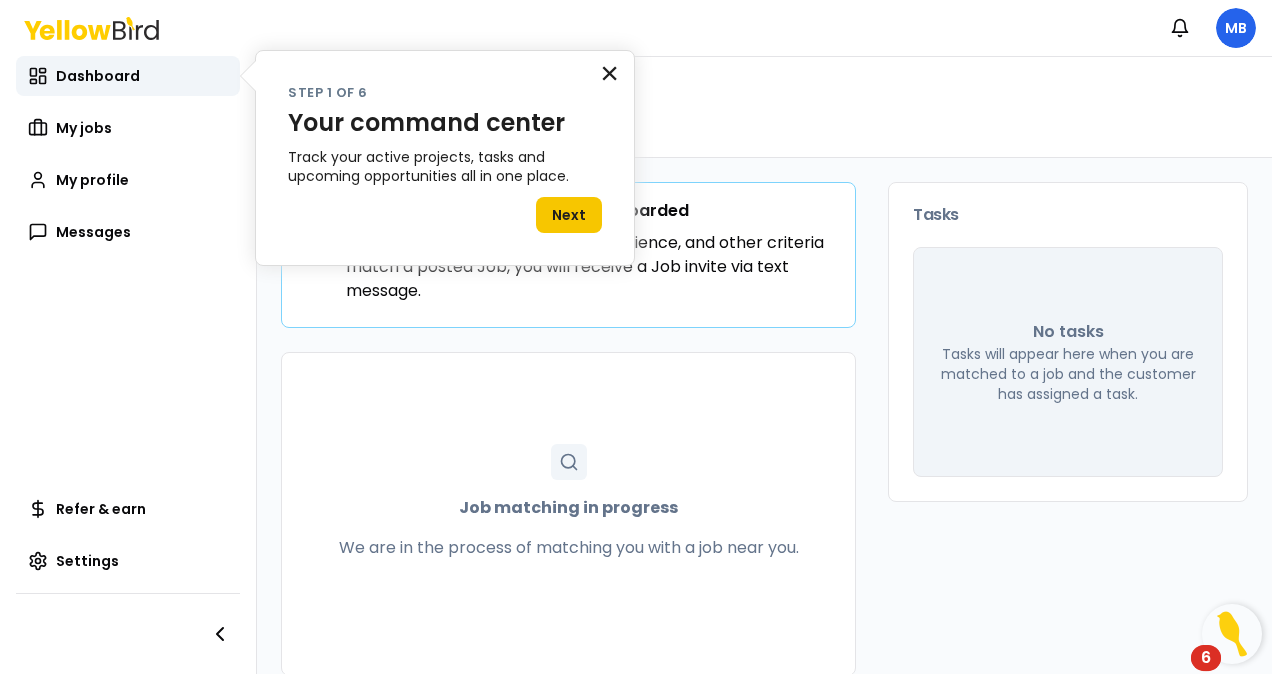 click on "×" at bounding box center [609, 73] 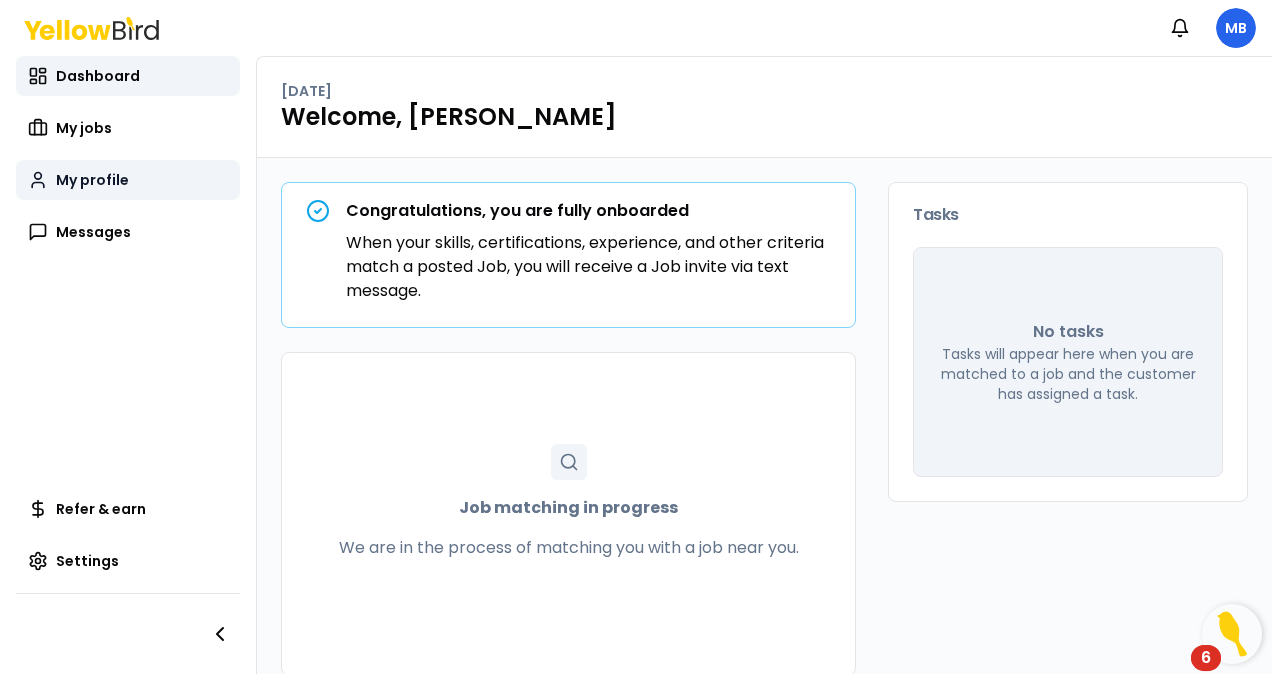 click on "My profile" at bounding box center [92, 180] 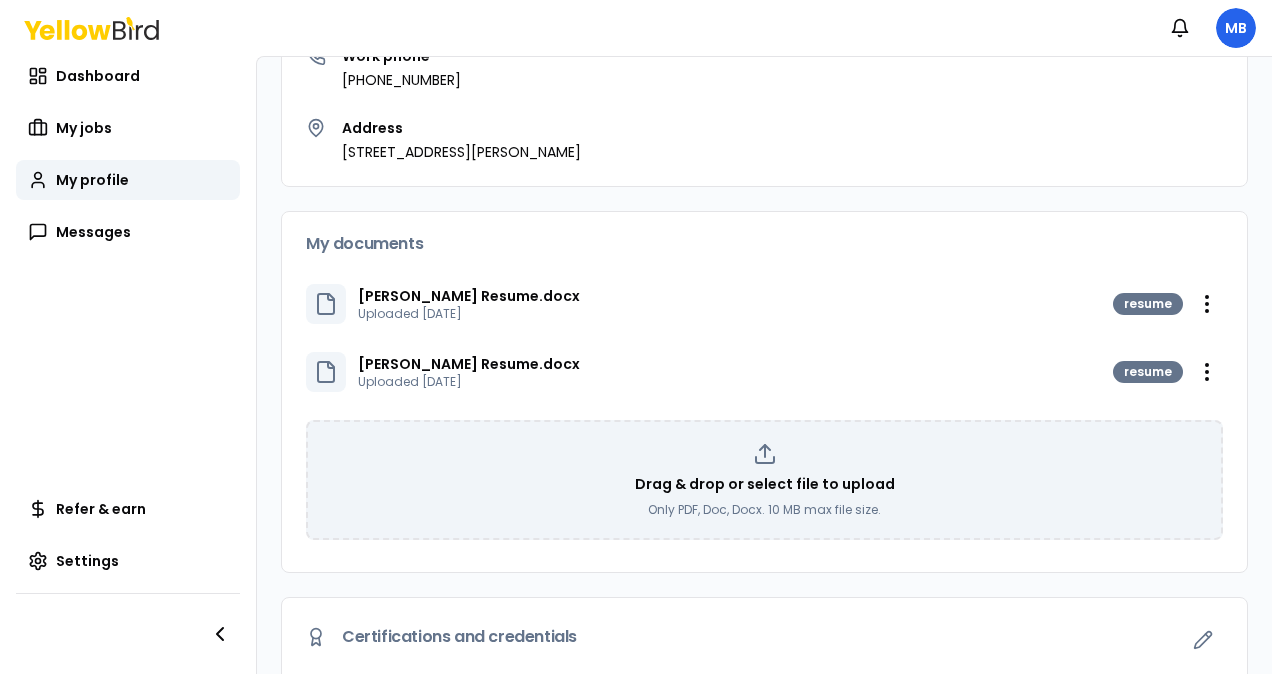scroll, scrollTop: 0, scrollLeft: 0, axis: both 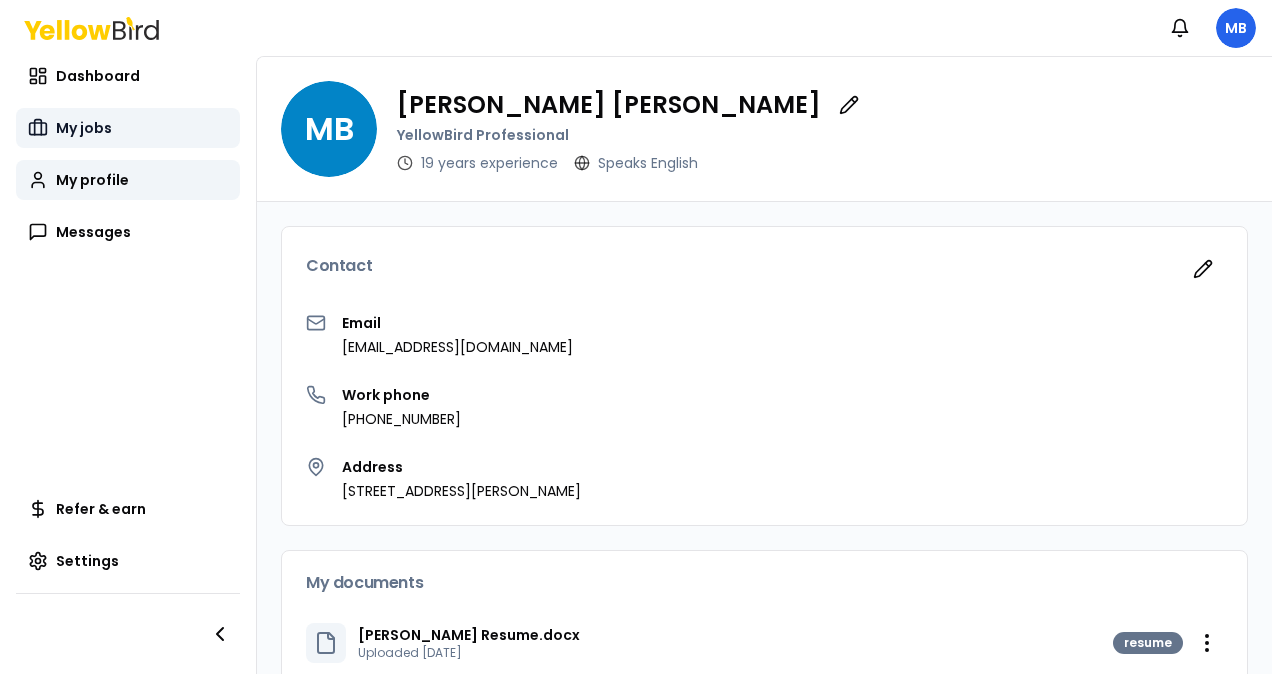 click on "My jobs" at bounding box center (84, 128) 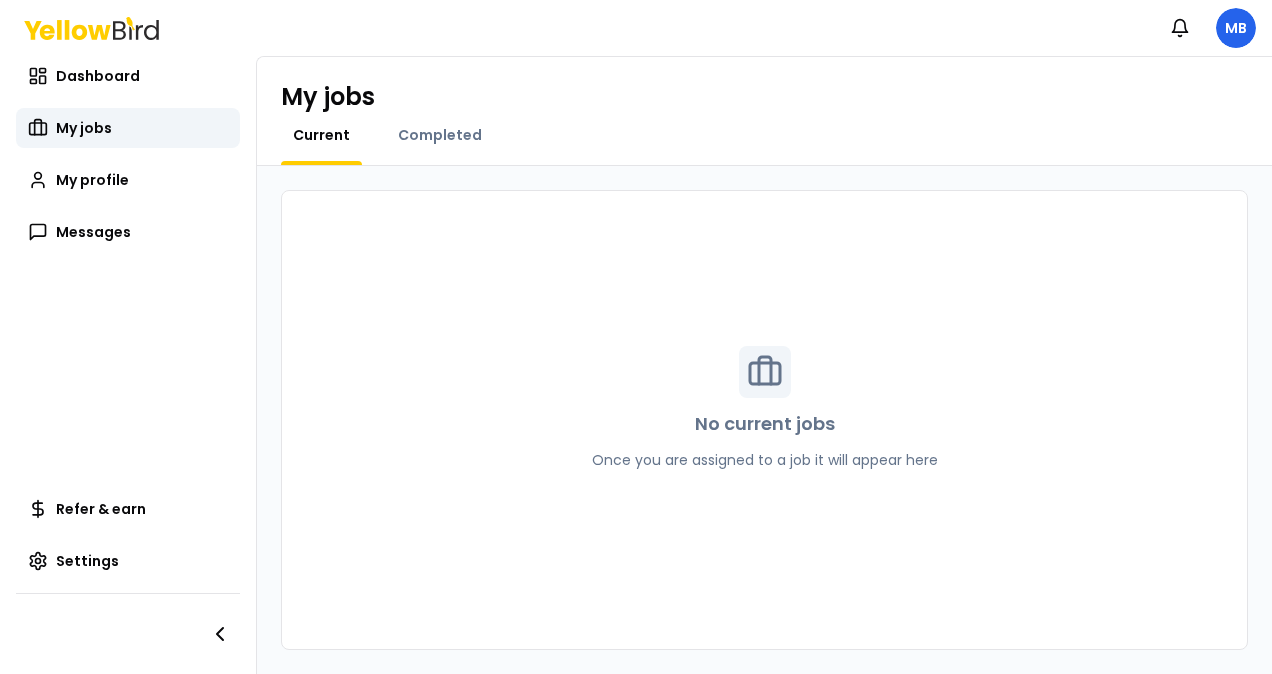 click at bounding box center (220, 634) 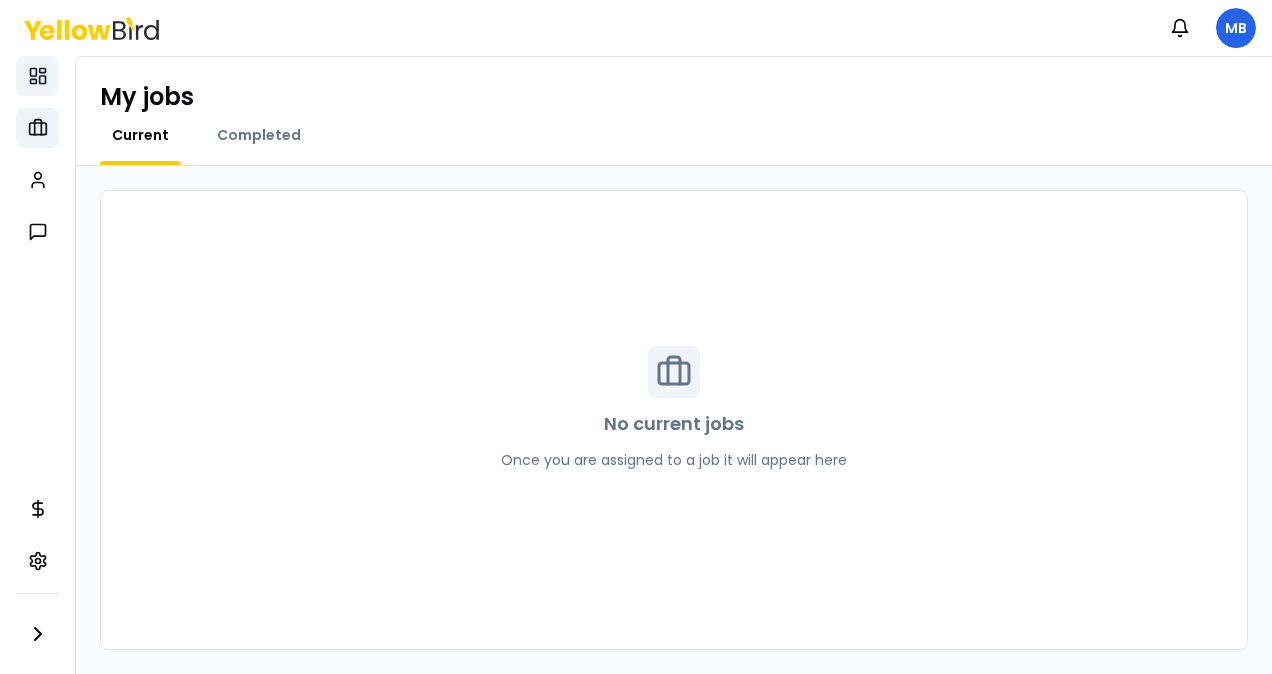 click 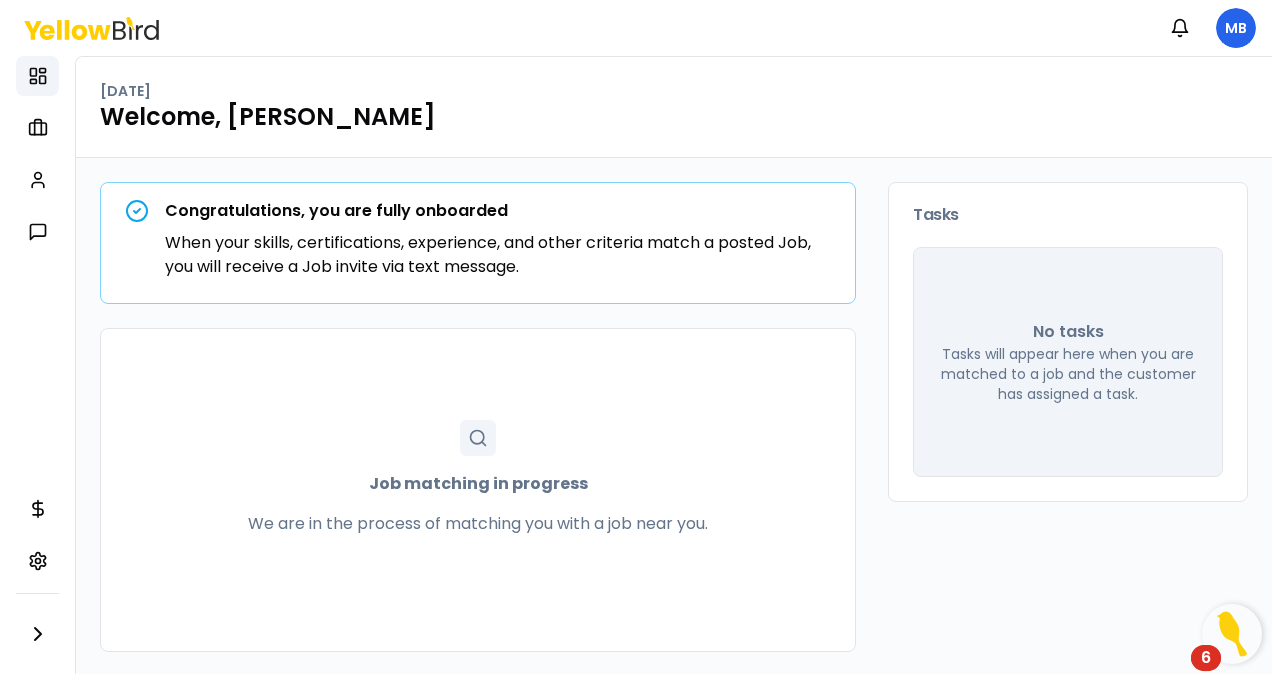 click 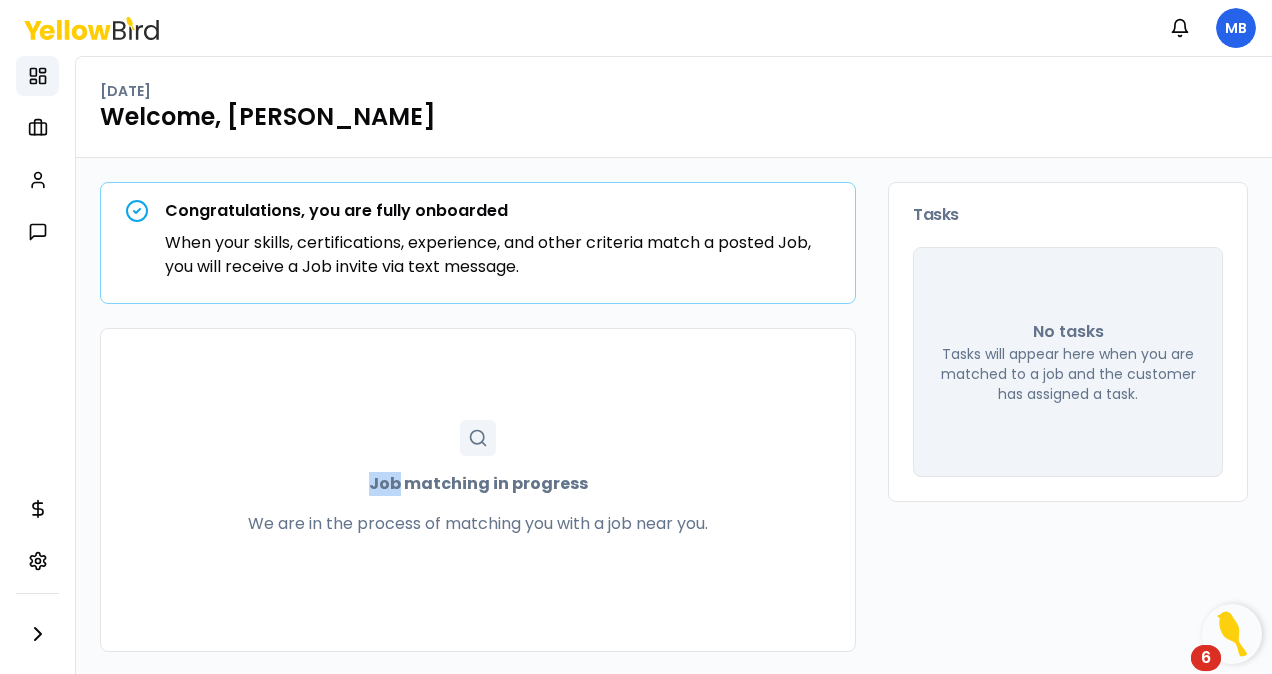 click on "Job matching in progress We are in the process of matching you with a job near you." at bounding box center [478, 490] 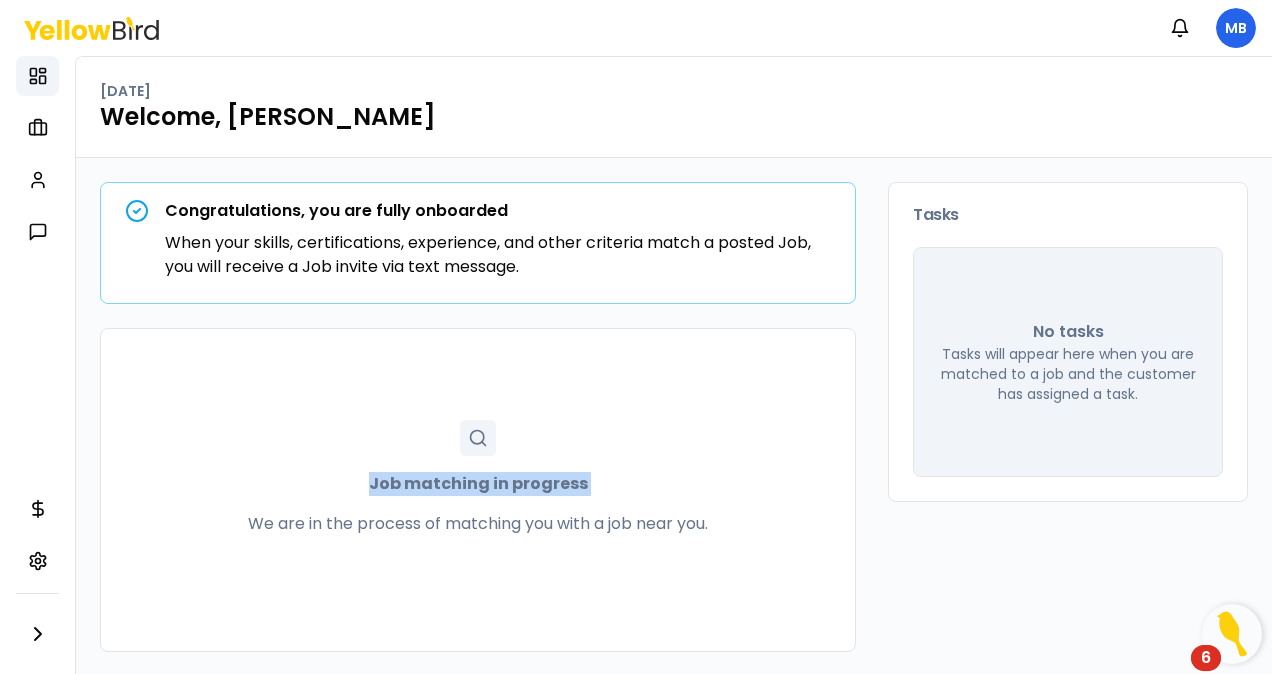 click on "Job matching in progress We are in the process of matching you with a job near you." at bounding box center [478, 490] 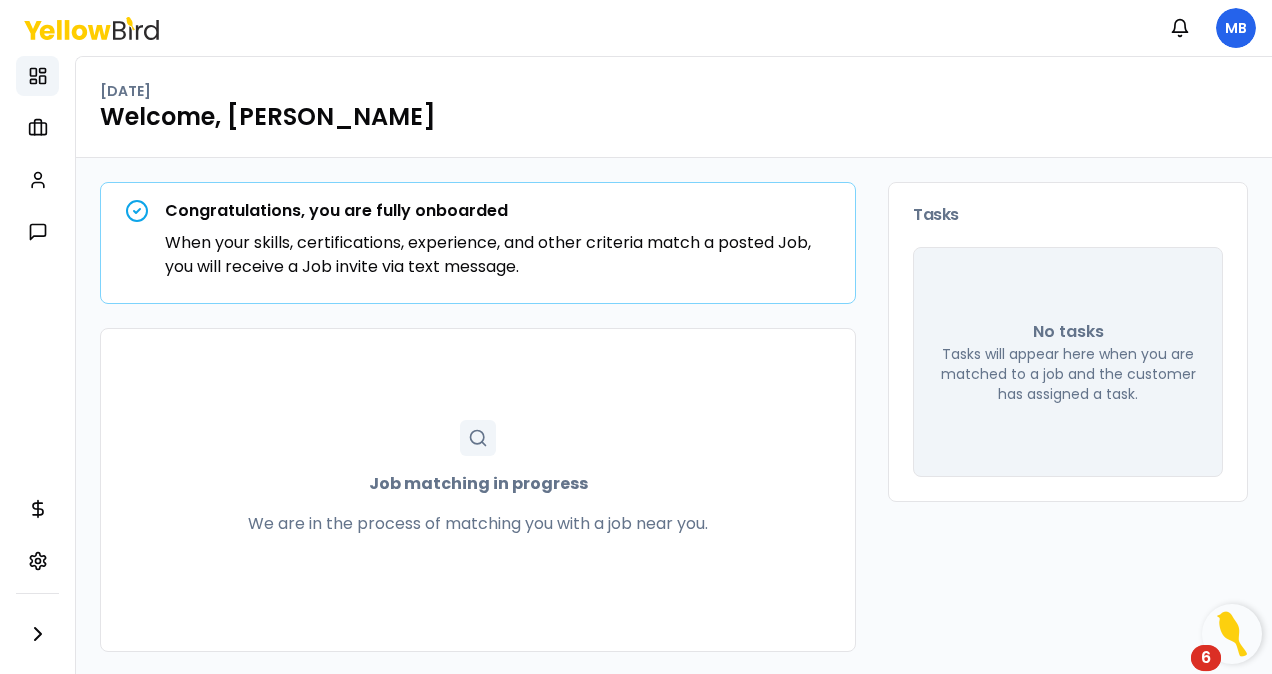 drag, startPoint x: 448, startPoint y: 458, endPoint x: 420, endPoint y: 524, distance: 71.693794 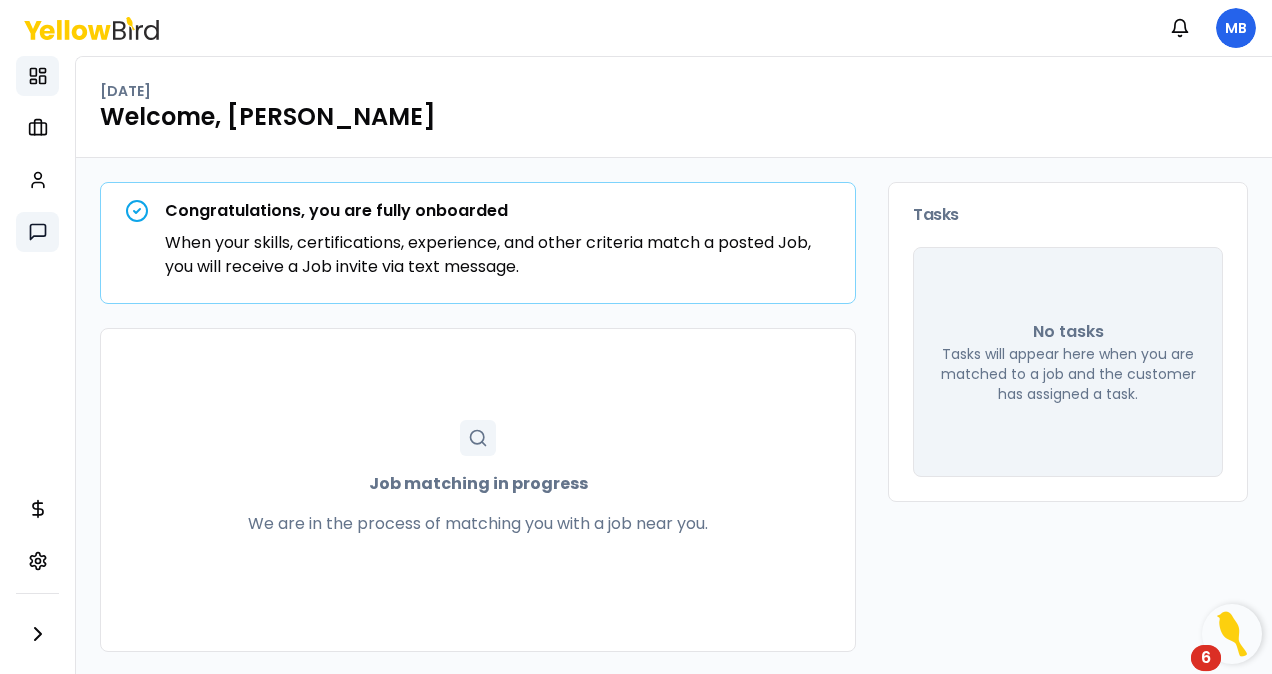 click 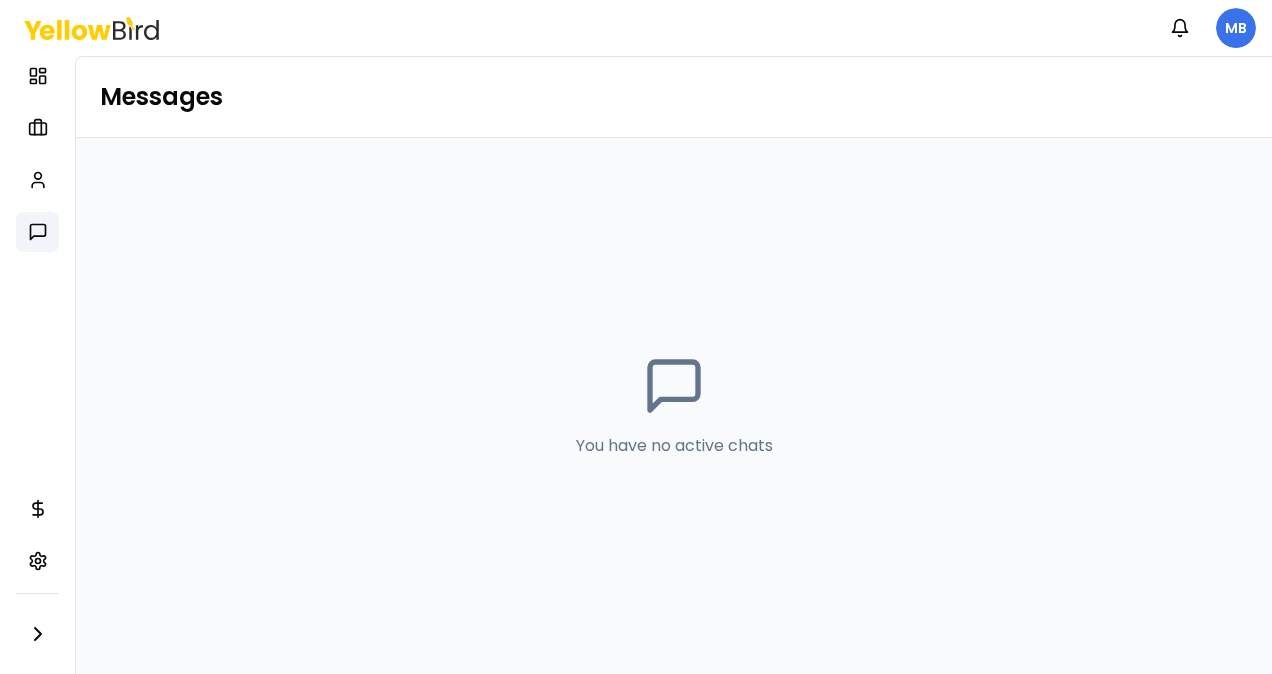 click on "Notifications MB Dashboard My jobs My profile Messages Refer & earn Settings Messages You have no active chats" at bounding box center [636, 337] 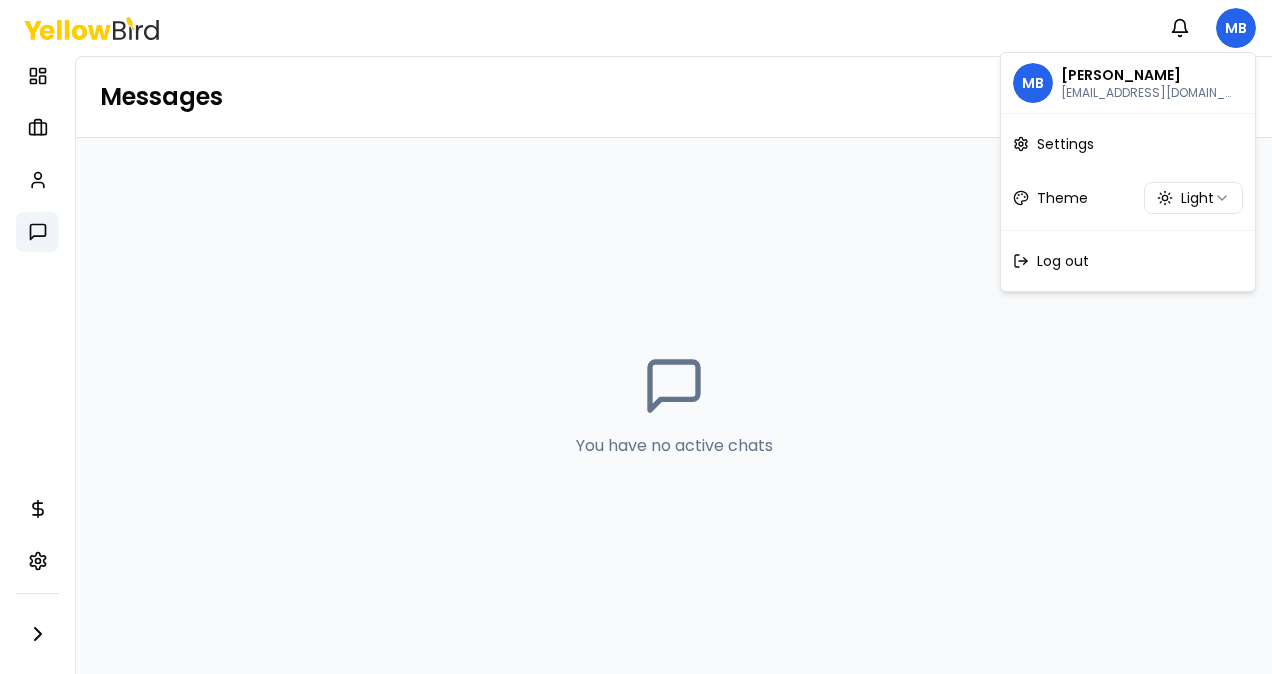click on "Notifications MB Dashboard My jobs My profile Messages Refer & earn Settings Messages You have no active chats
MB [PERSON_NAME] [PERSON_NAME][EMAIL_ADDRESS][DOMAIN_NAME] Settings Theme Light Log out" at bounding box center [636, 337] 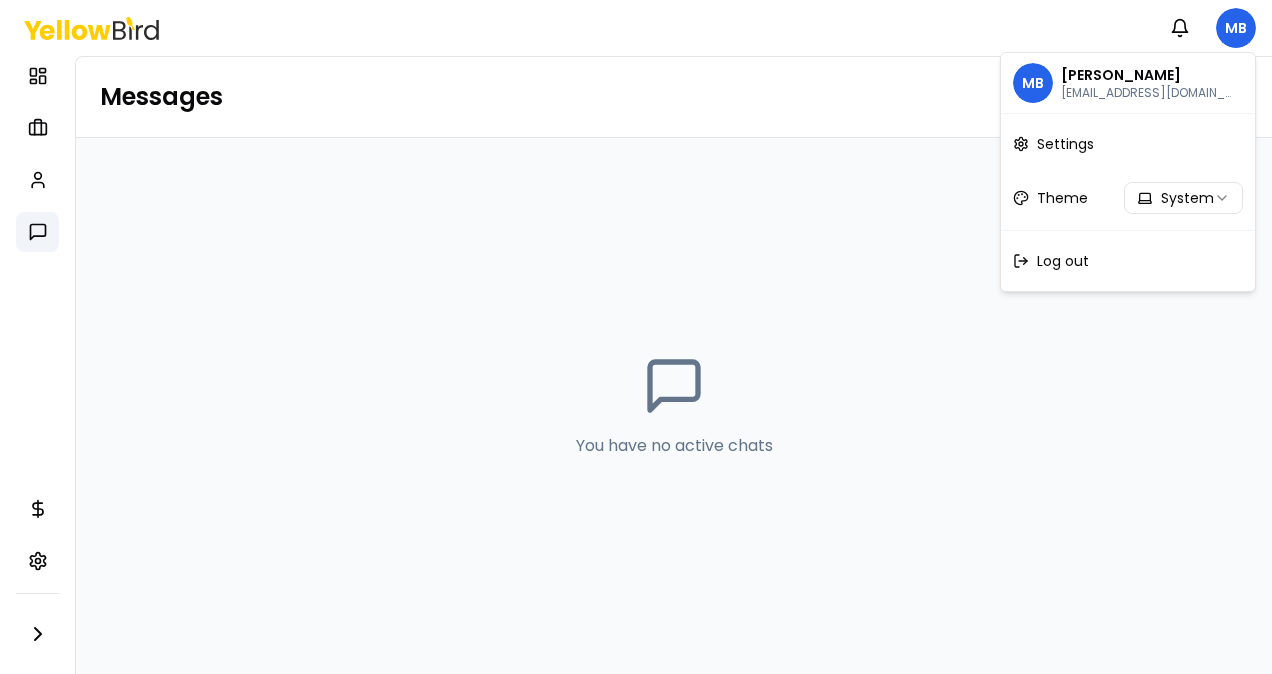 click on "Notifications MB Dashboard My jobs My profile Messages Refer & earn Settings Messages You have no active chats
MB [PERSON_NAME] [PERSON_NAME][EMAIL_ADDRESS][DOMAIN_NAME] Settings Theme System Log out" at bounding box center (636, 337) 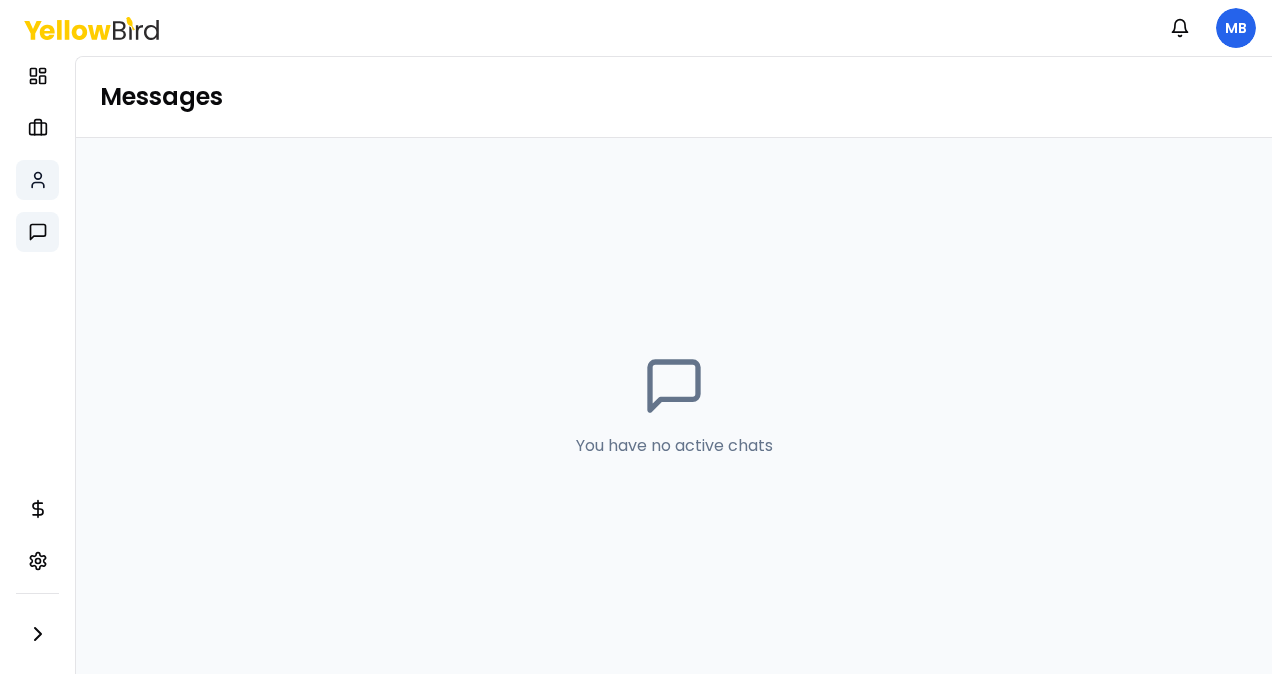 click 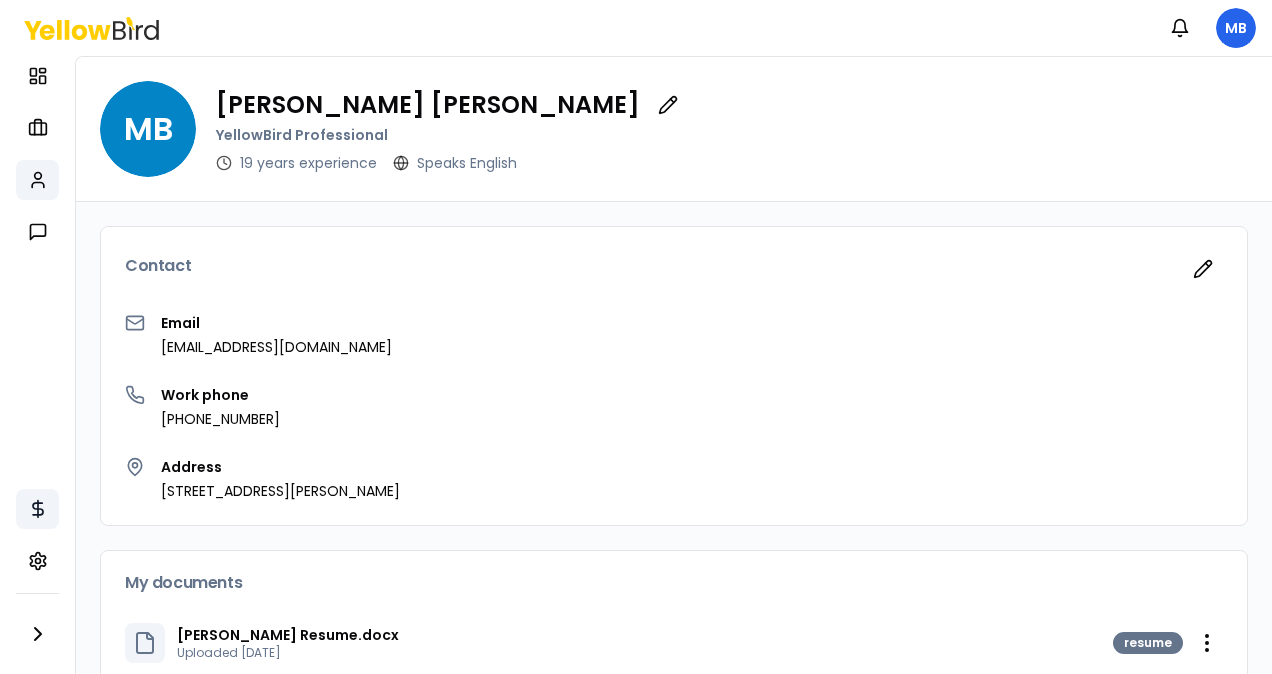 click 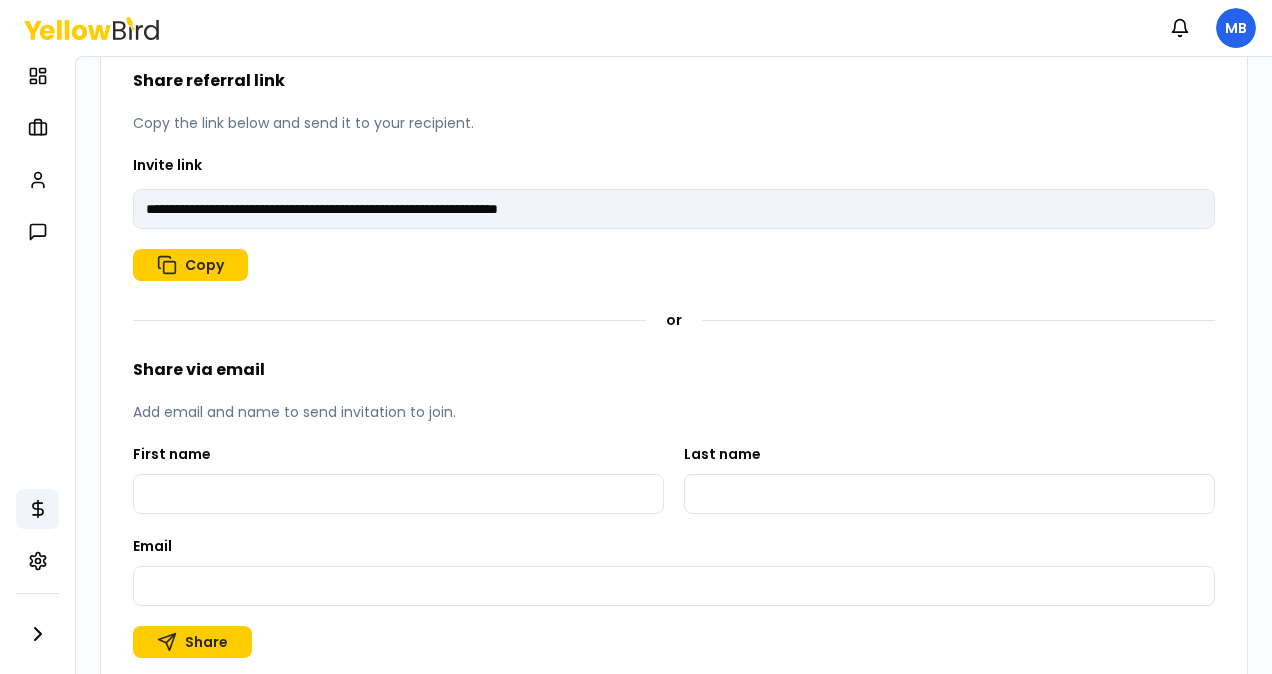 scroll, scrollTop: 546, scrollLeft: 0, axis: vertical 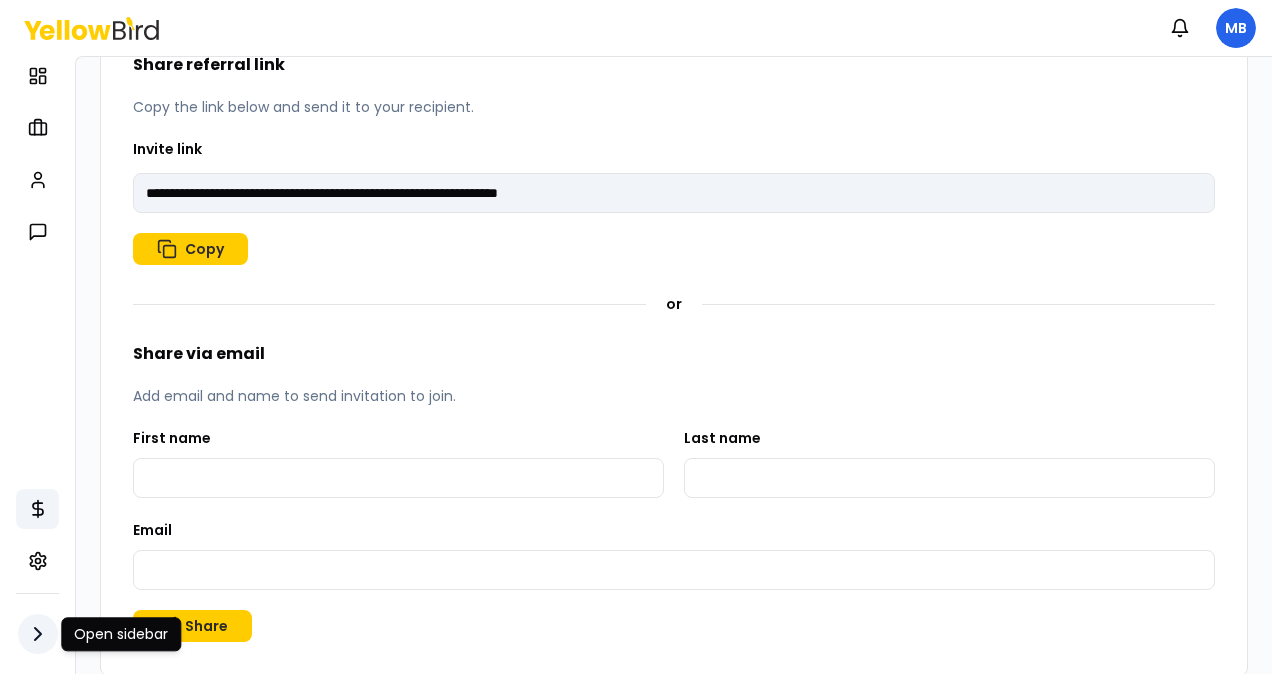 click 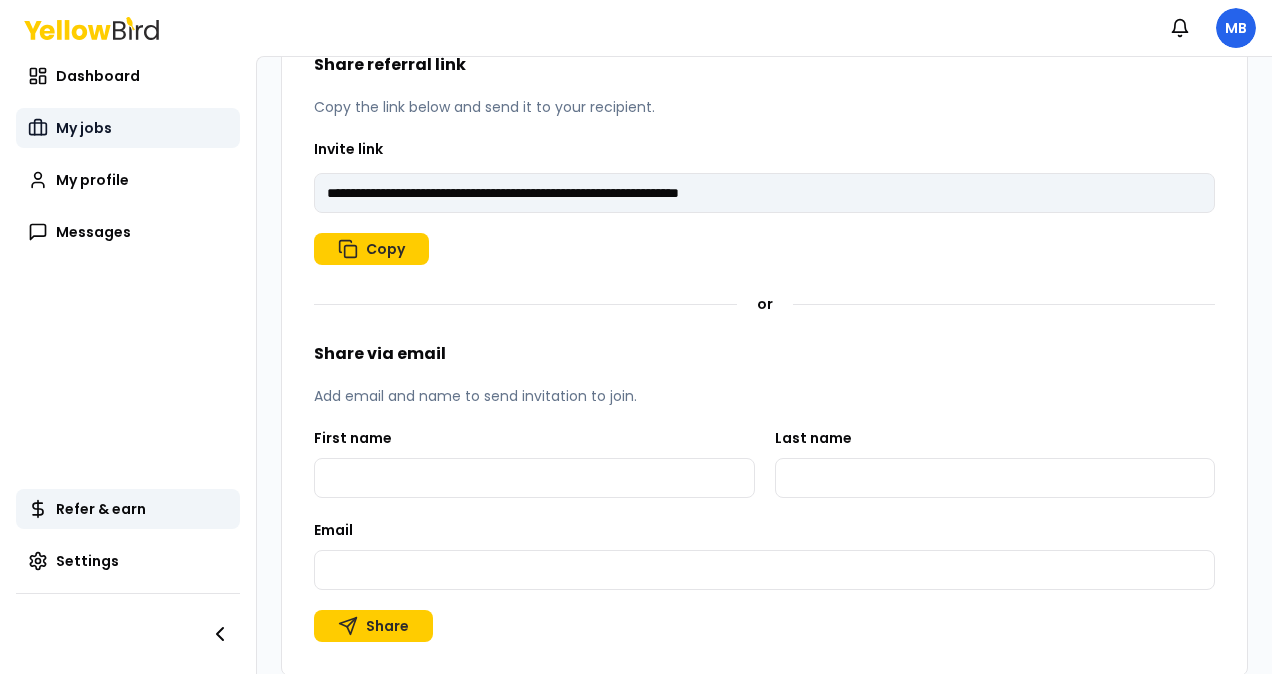 click on "My jobs" at bounding box center (84, 128) 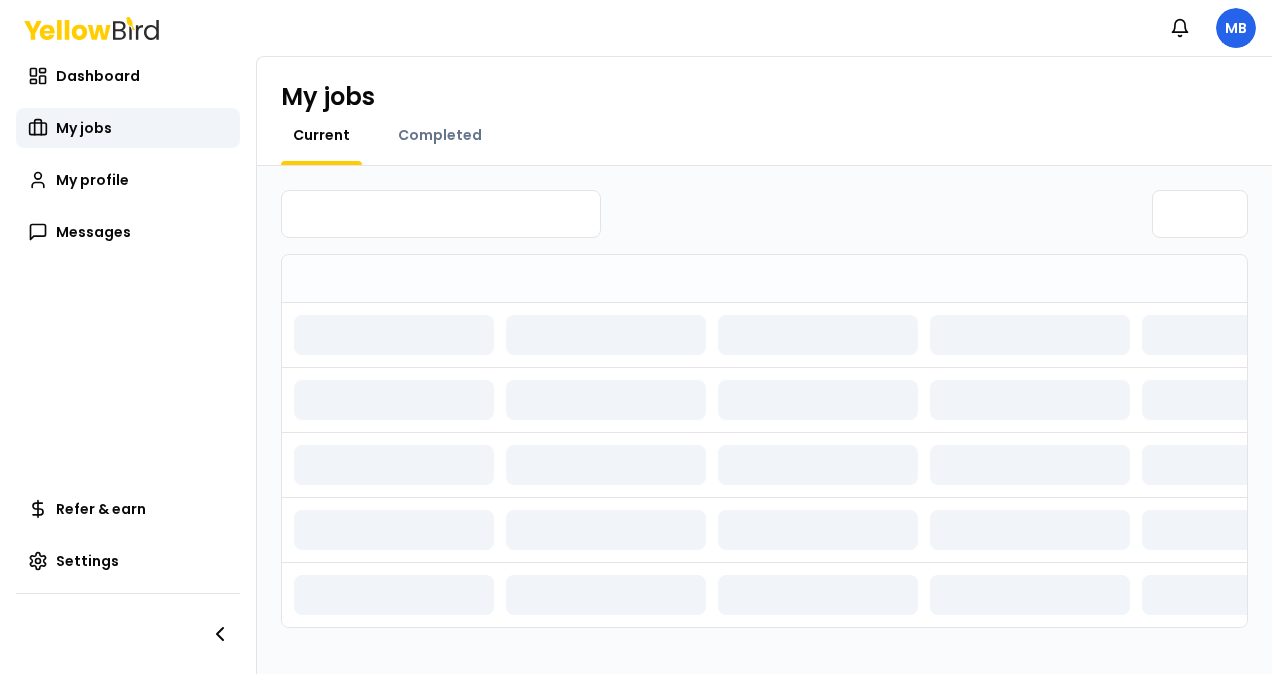 scroll, scrollTop: 0, scrollLeft: 0, axis: both 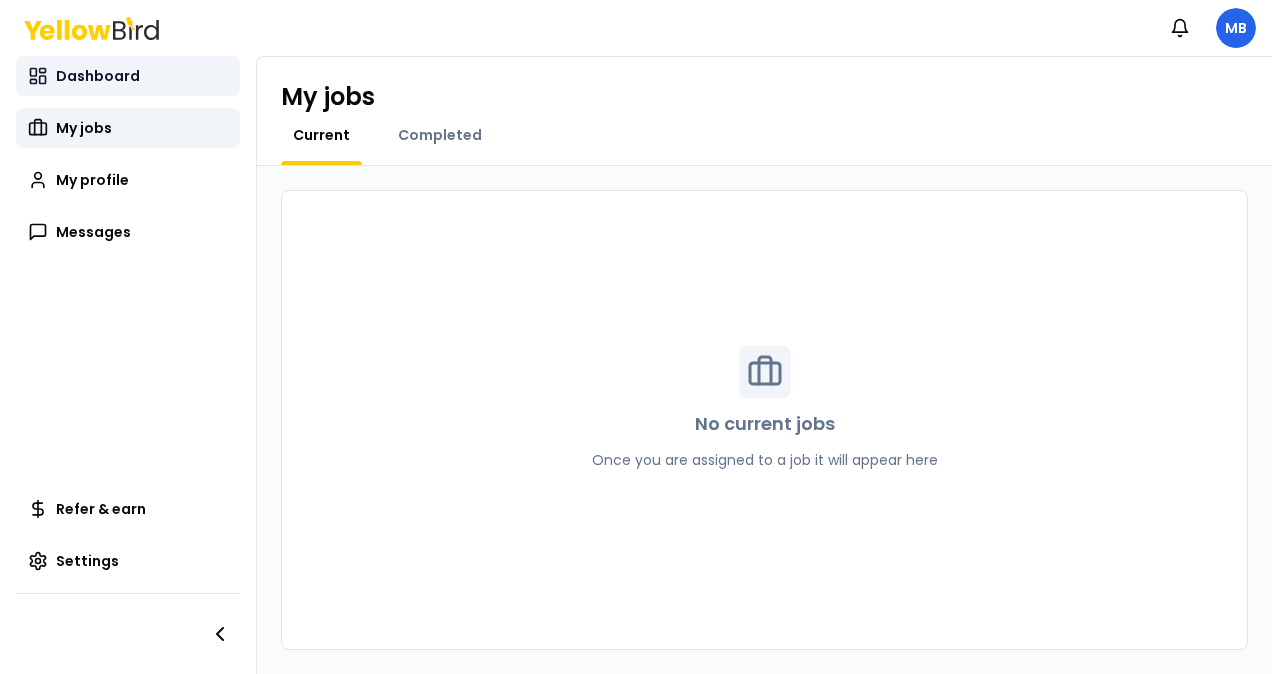 click on "Dashboard" at bounding box center [98, 76] 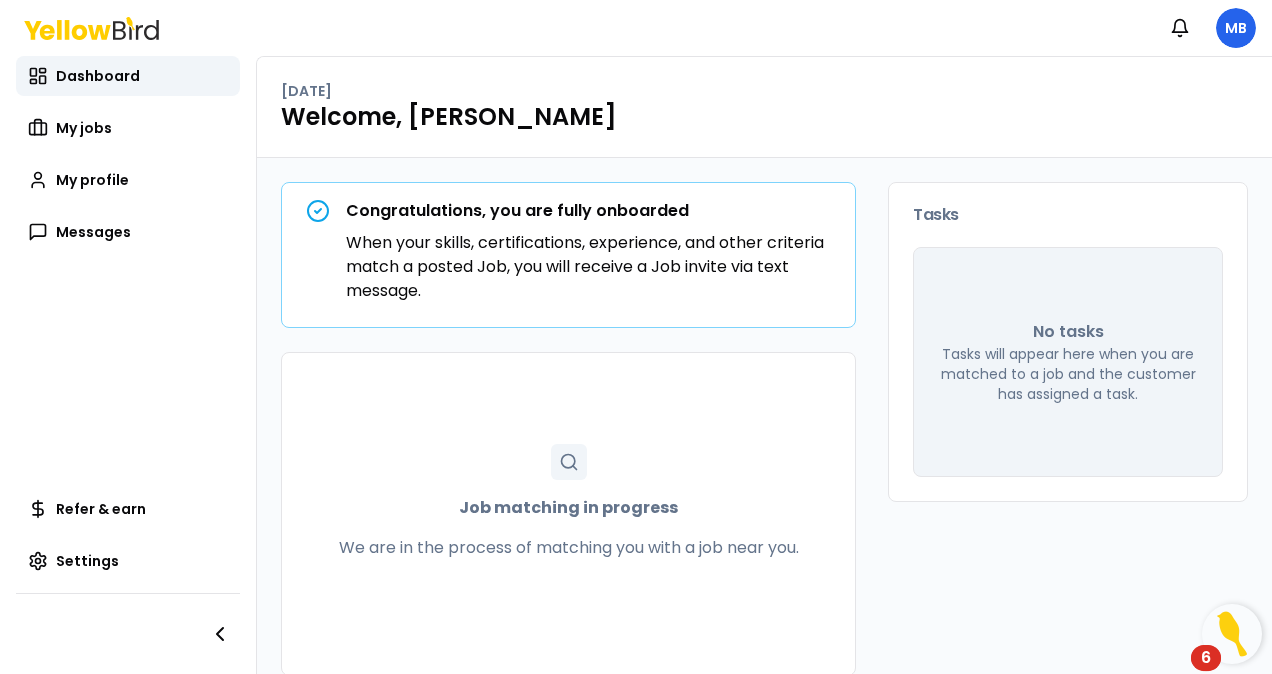 click on "Tasks will appear here when you are matched to a job and the customer has assigned a task." at bounding box center [1068, 374] 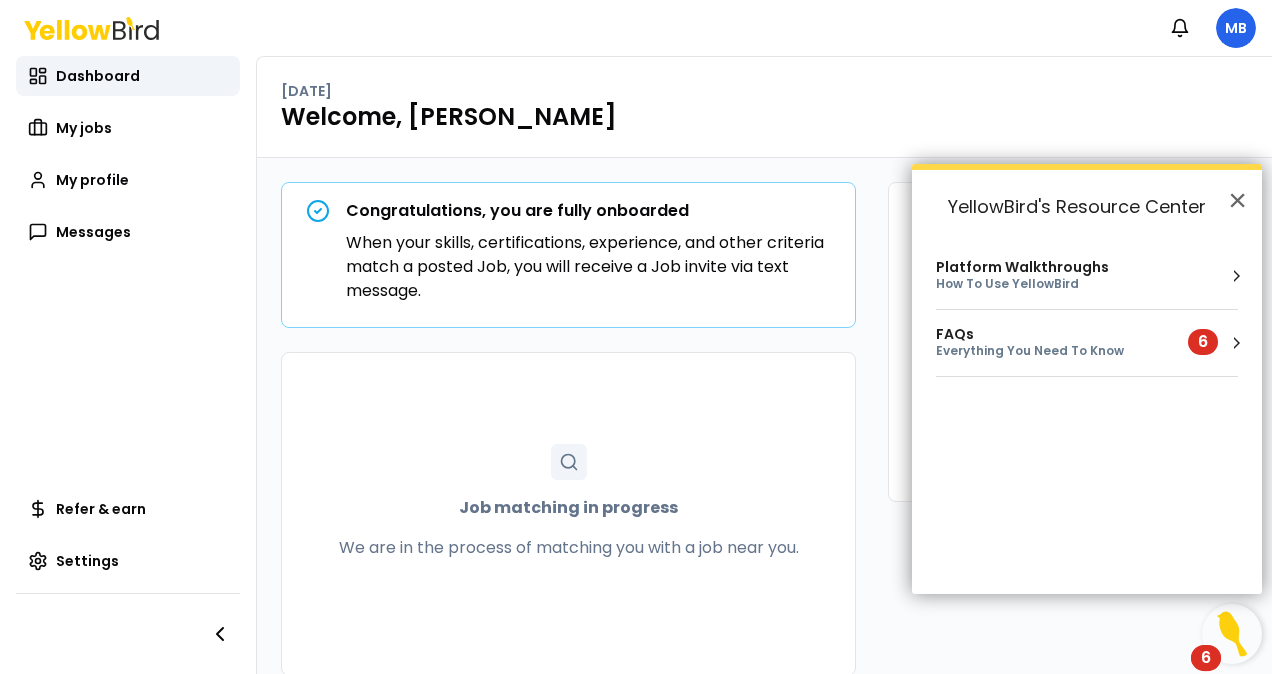 click on "Platform Walkthroughs How To Use YellowBird FAQs Everything You Need To Know 6 No content available at this time. Feel free to check back later or navigate to another page to view content" at bounding box center (1087, 418) 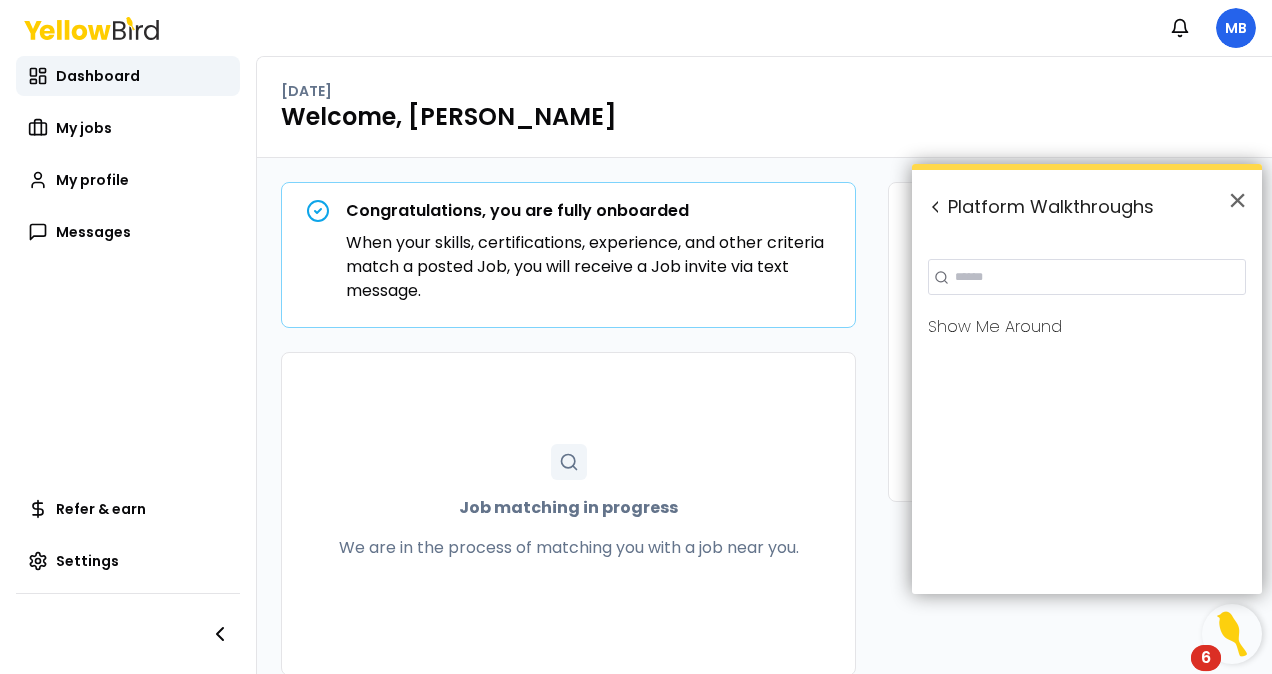 scroll, scrollTop: 0, scrollLeft: 0, axis: both 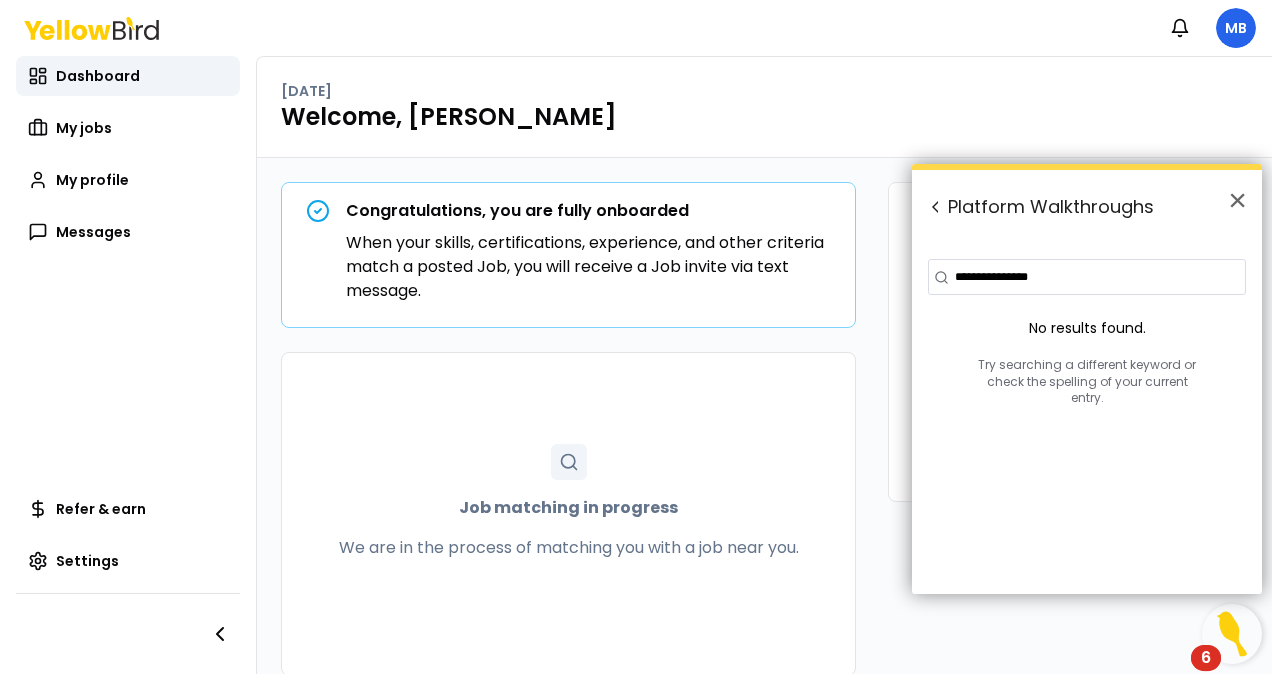 type on "**********" 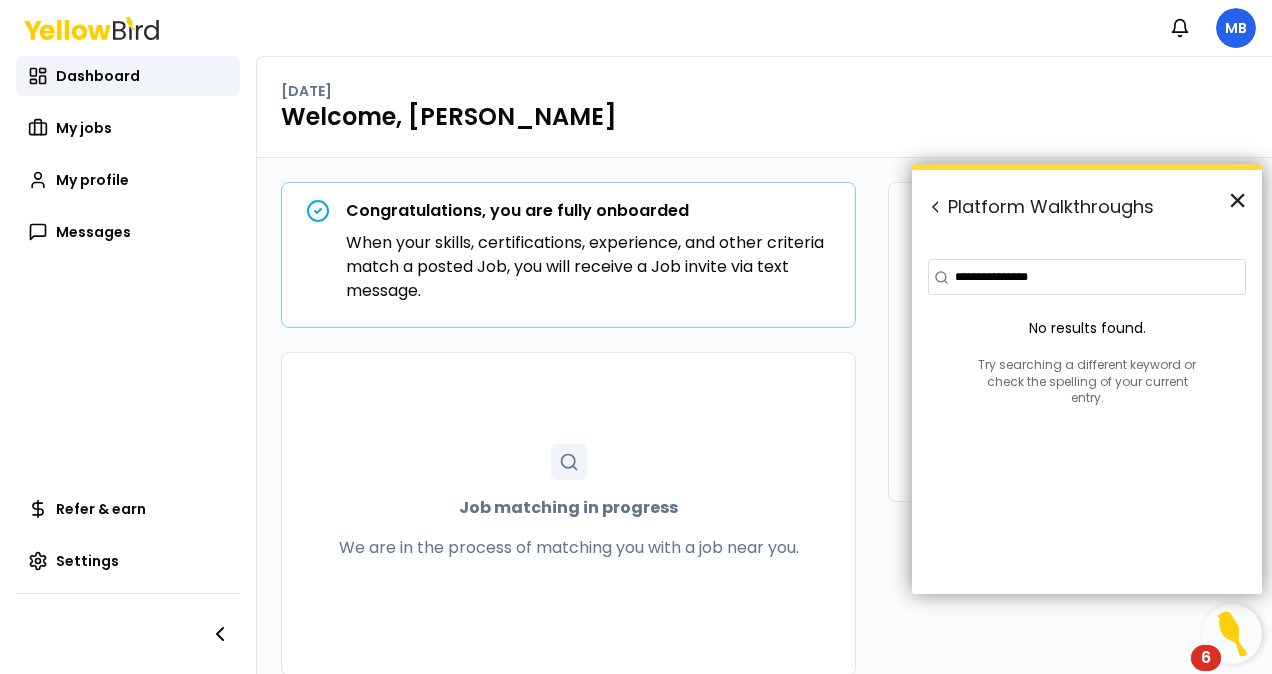 click on "×" at bounding box center (1237, 200) 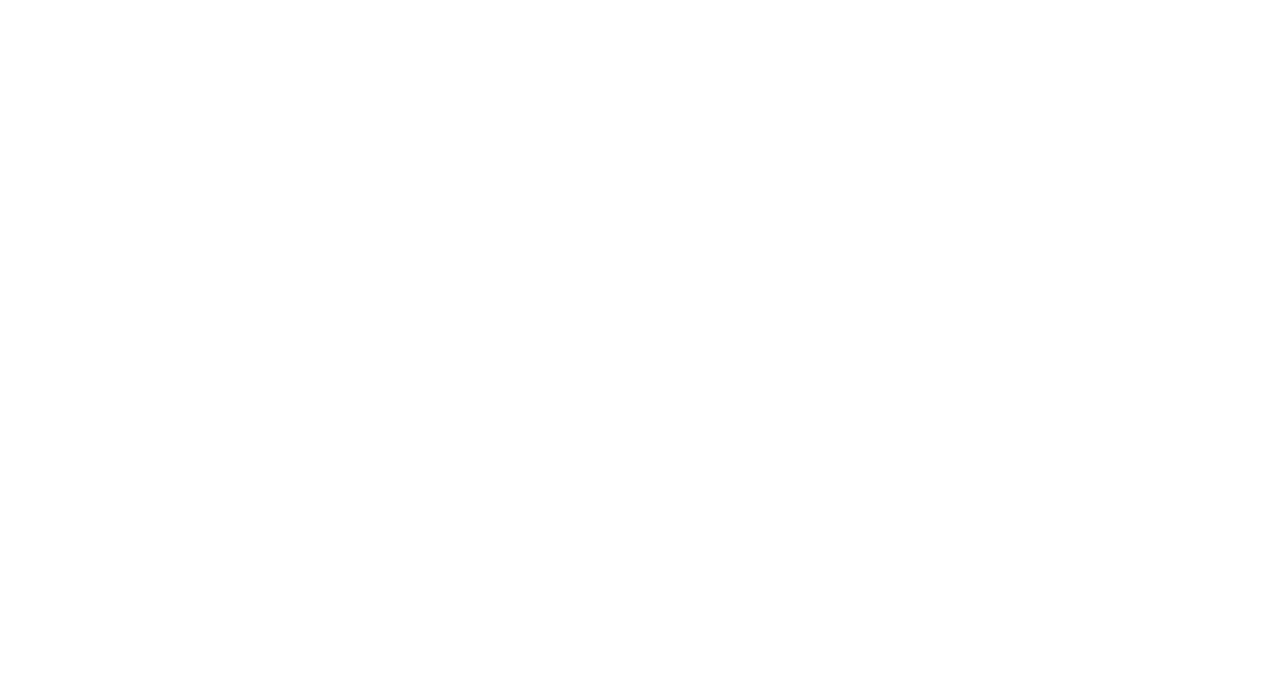 scroll, scrollTop: 0, scrollLeft: 0, axis: both 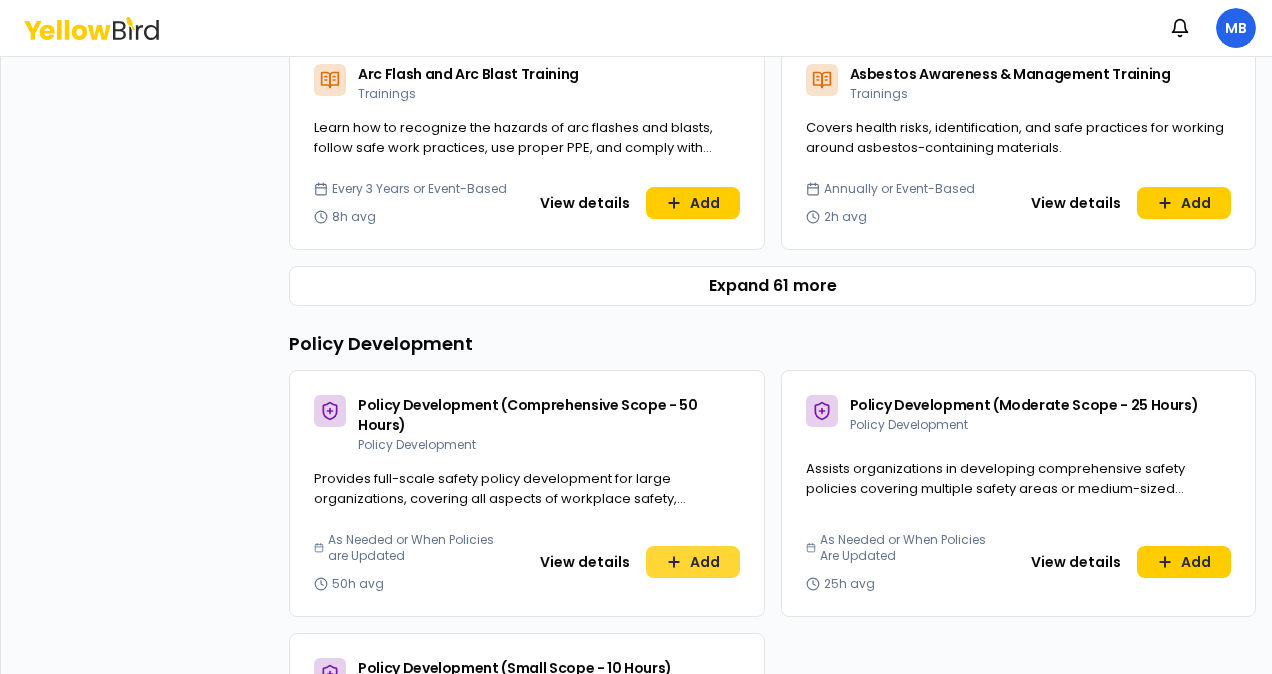 click 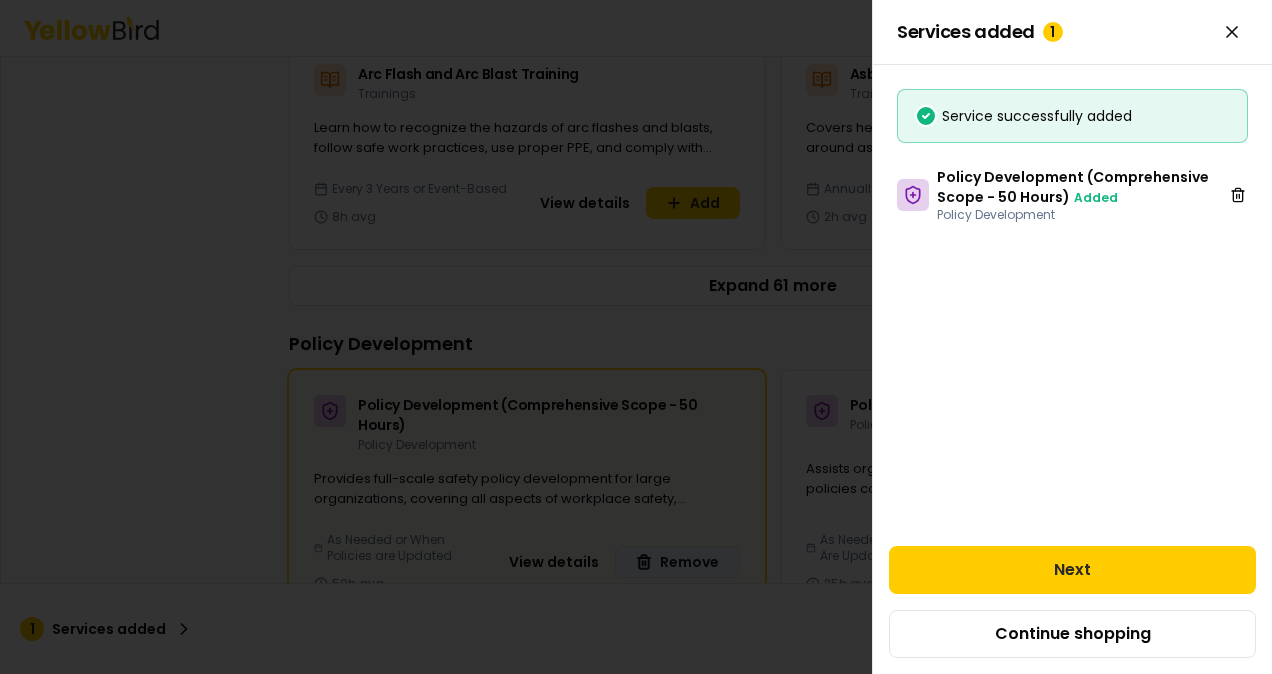click 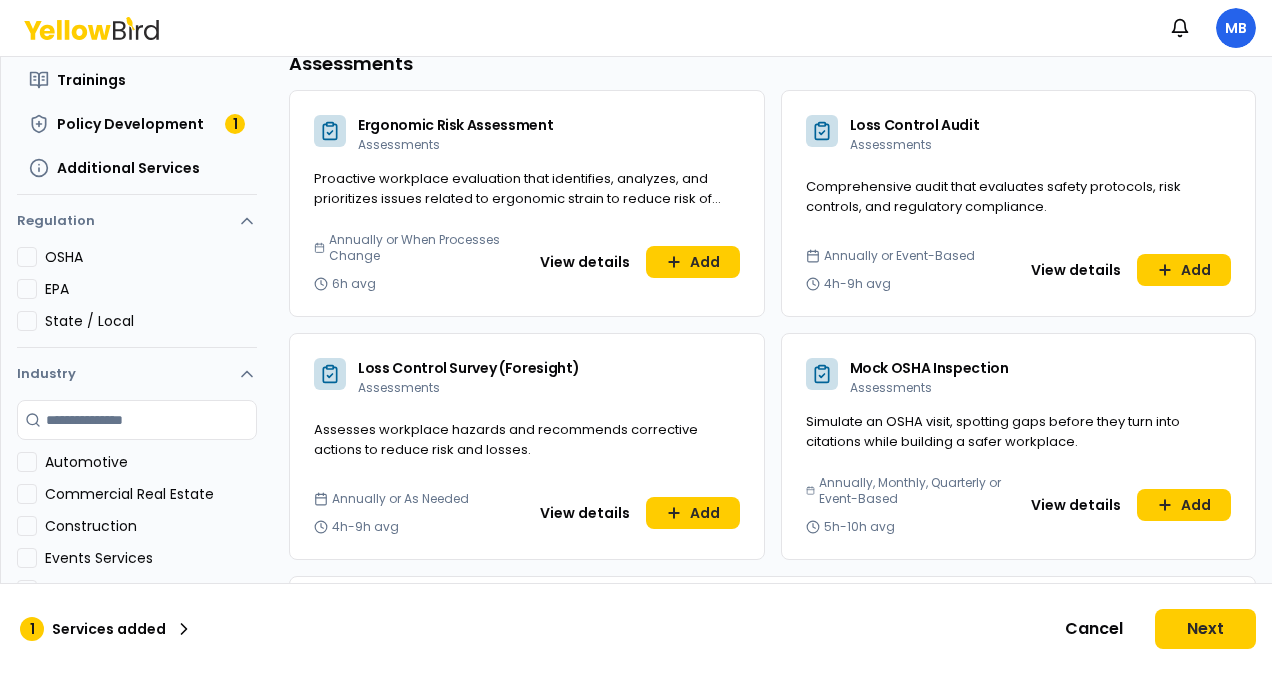 scroll, scrollTop: 0, scrollLeft: 0, axis: both 